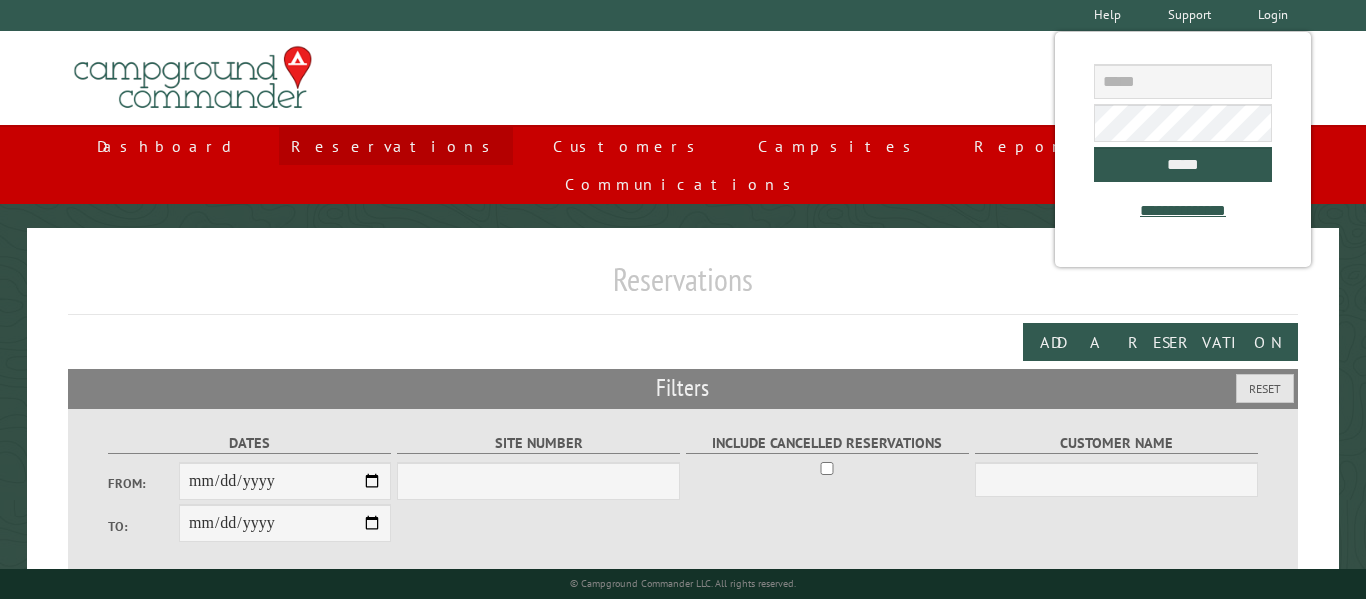 scroll, scrollTop: 0, scrollLeft: 0, axis: both 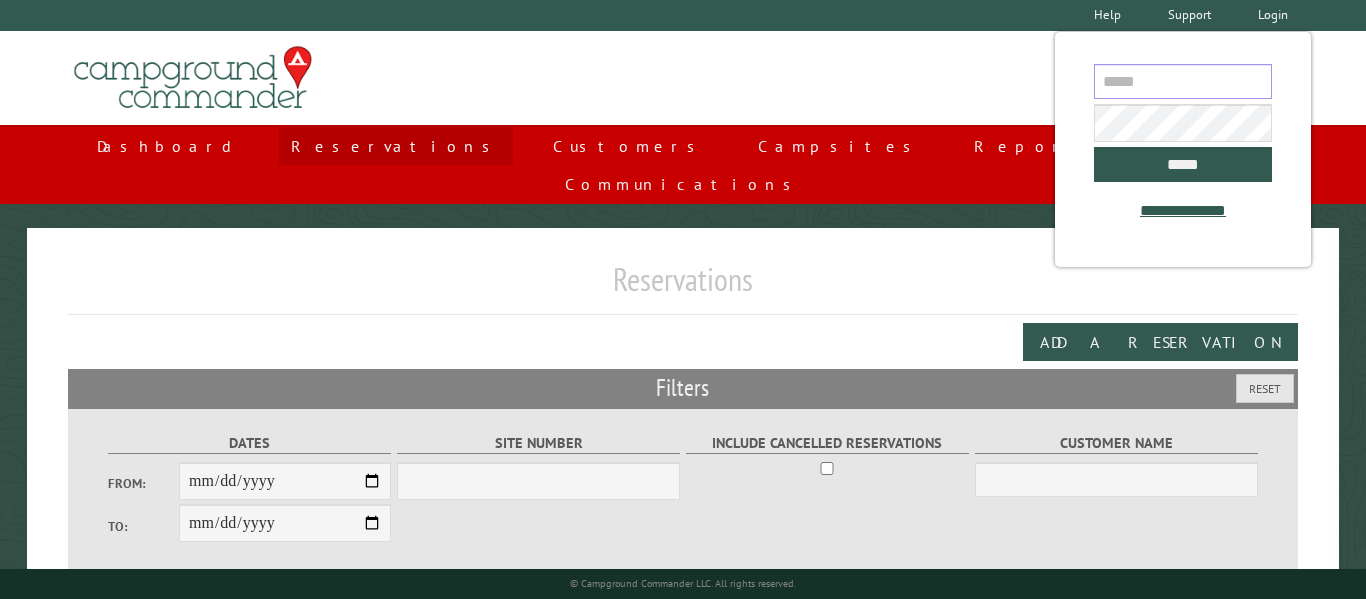 type on "**********" 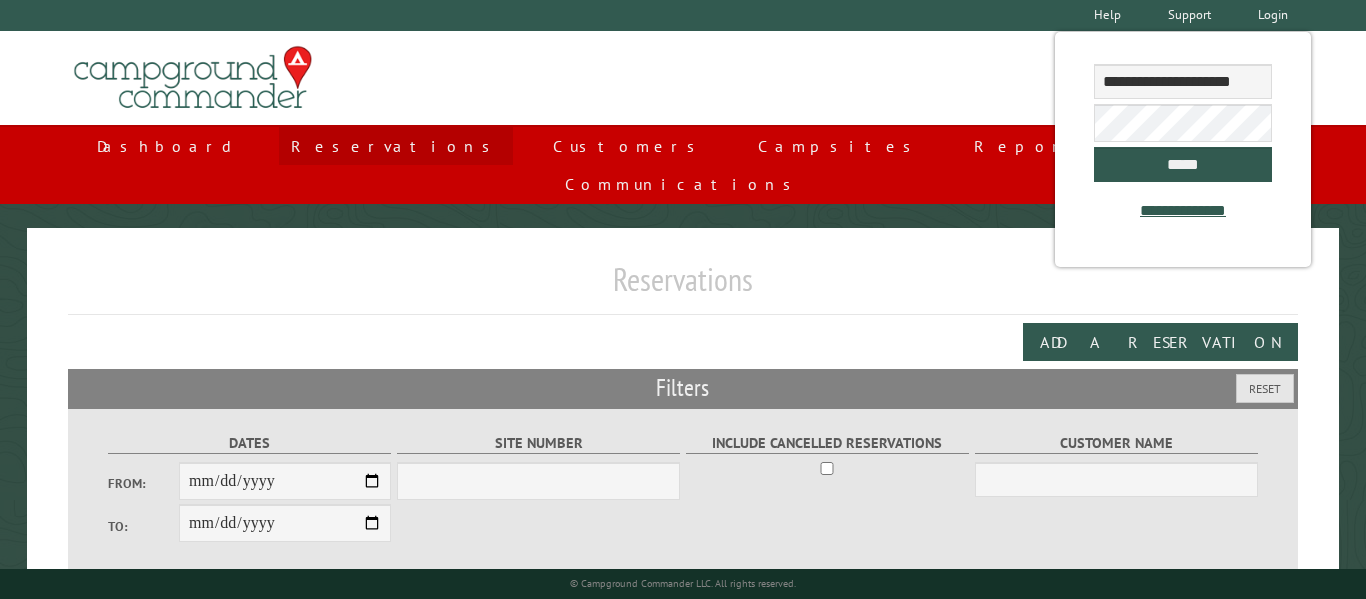 click on "Reservations" at bounding box center [396, 146] 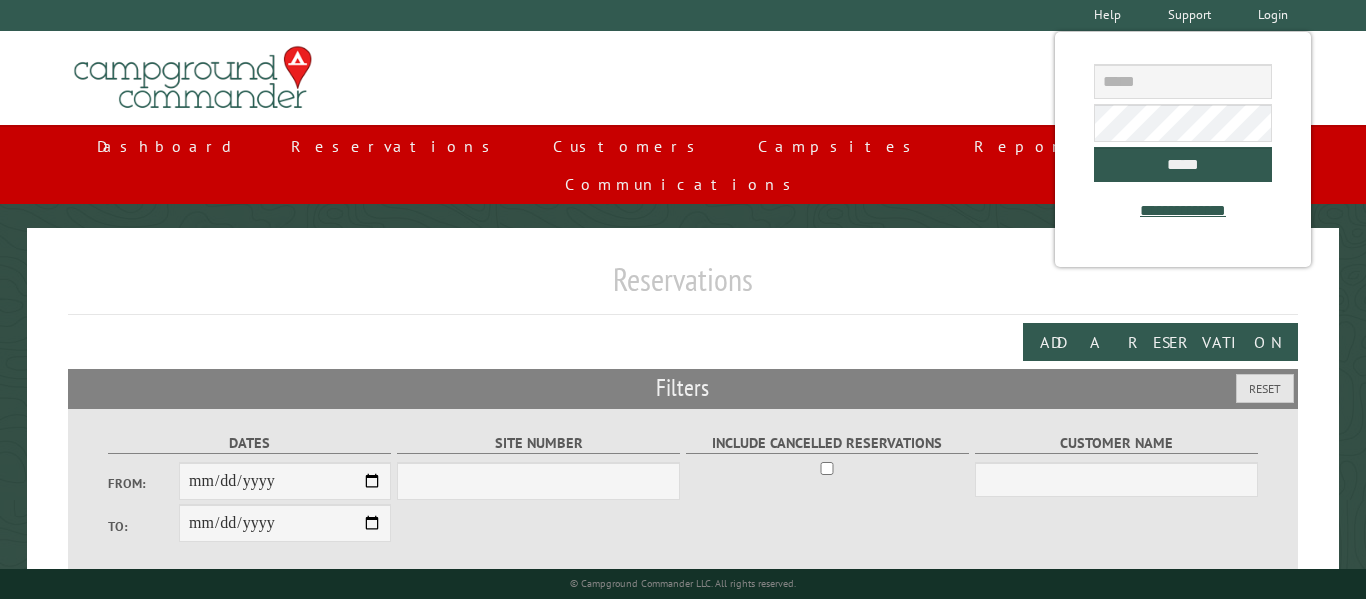 scroll, scrollTop: 0, scrollLeft: 0, axis: both 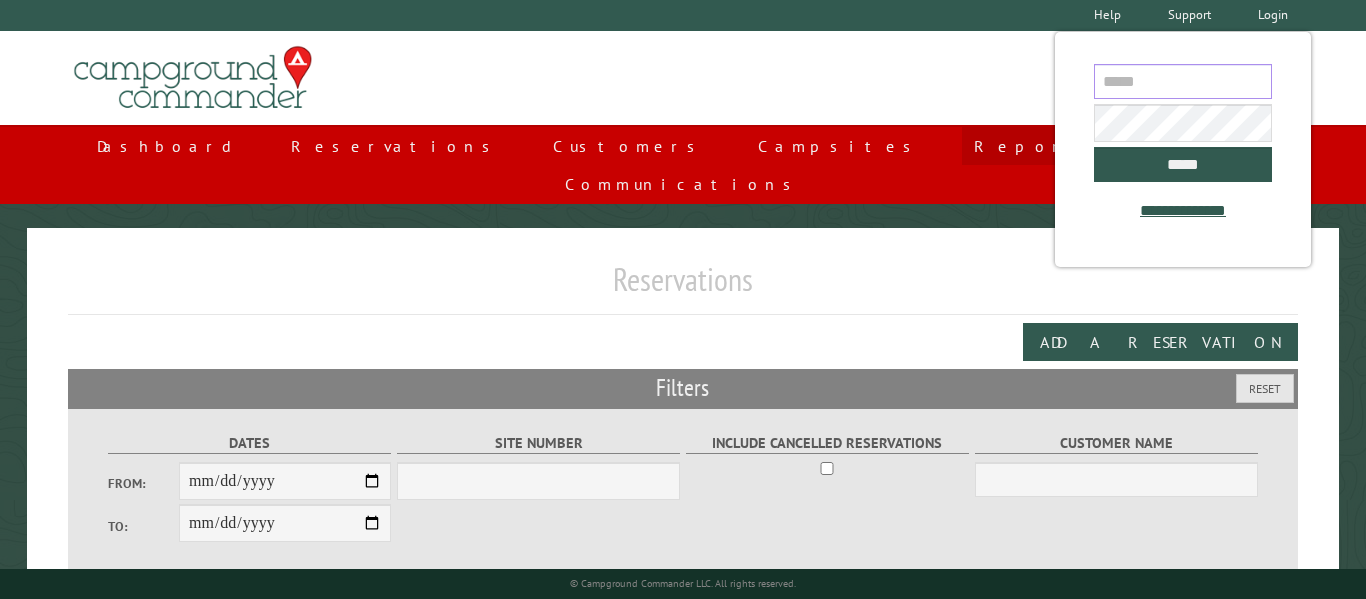 type on "**********" 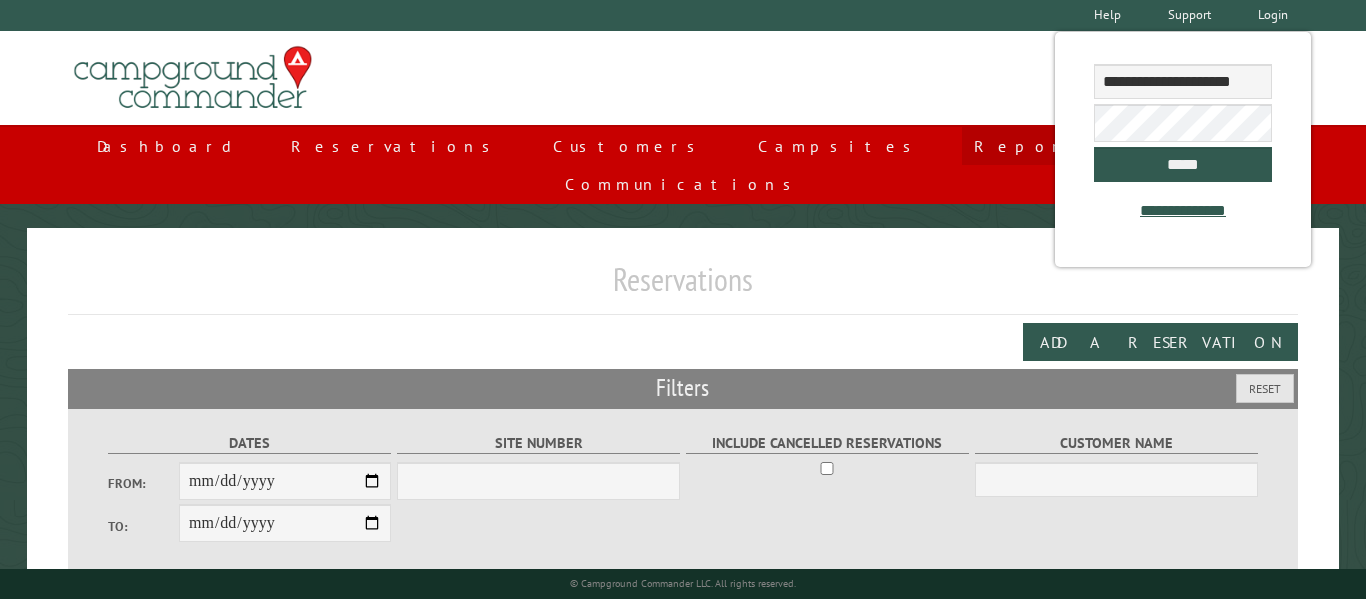 click on "Reports" at bounding box center [1041, 146] 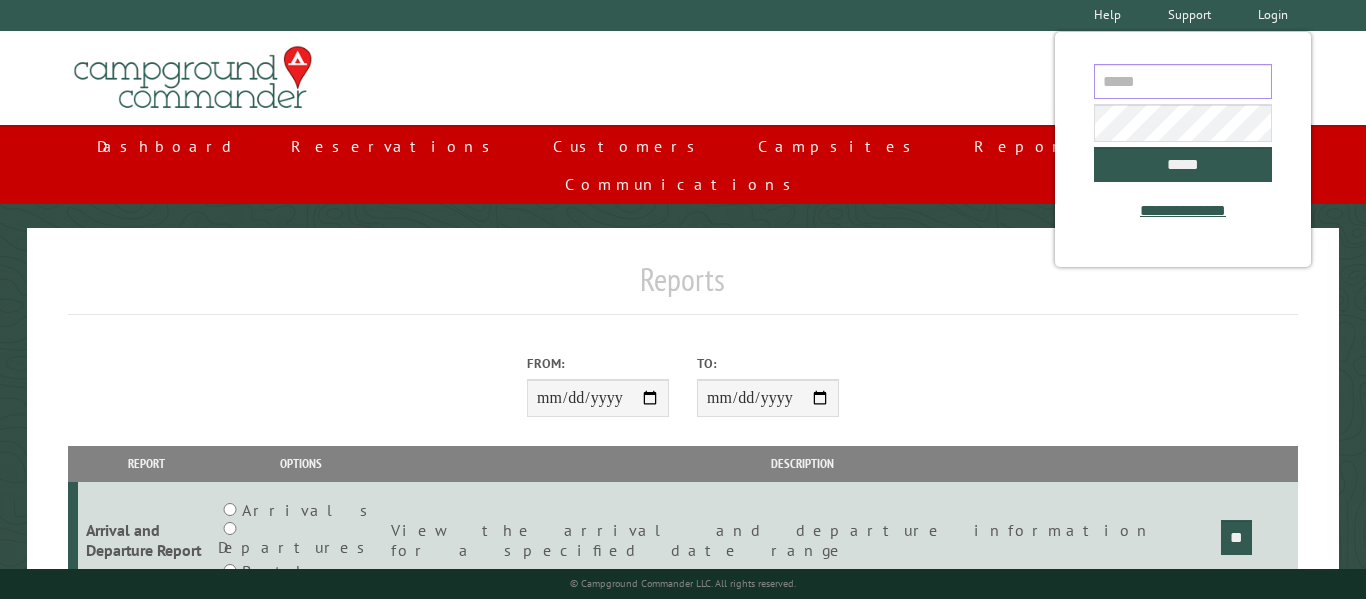 type on "**********" 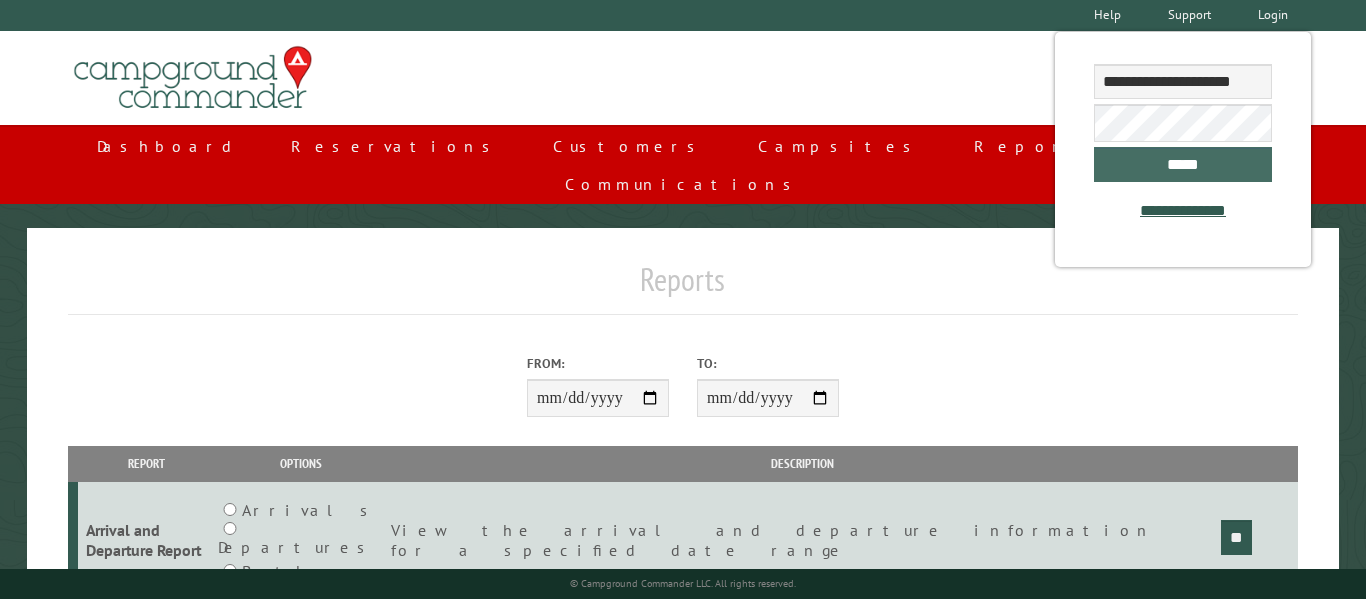 scroll, scrollTop: 0, scrollLeft: 0, axis: both 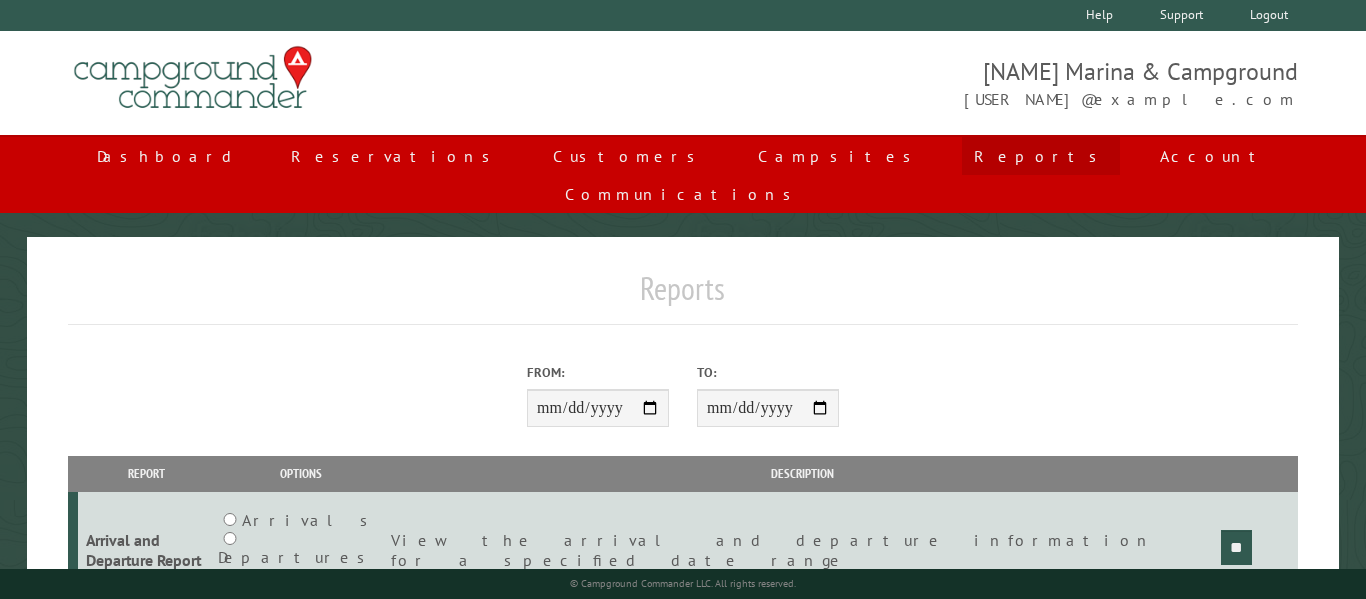 click on "Reports" at bounding box center [1041, 156] 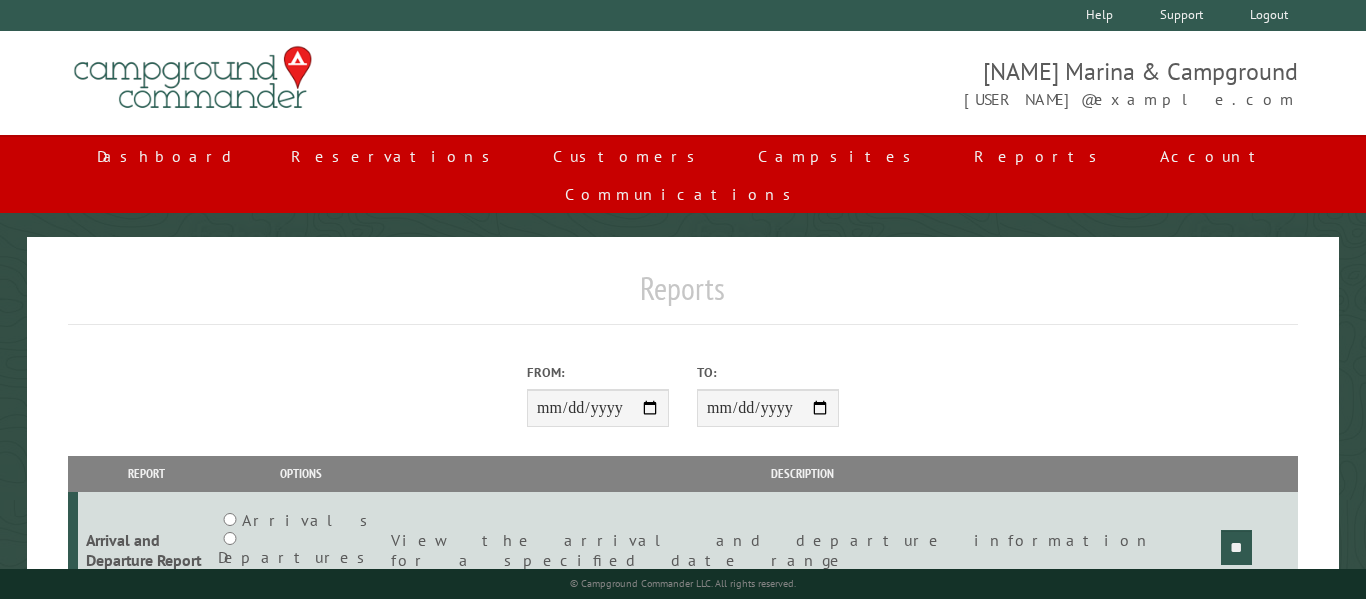 scroll, scrollTop: 0, scrollLeft: 0, axis: both 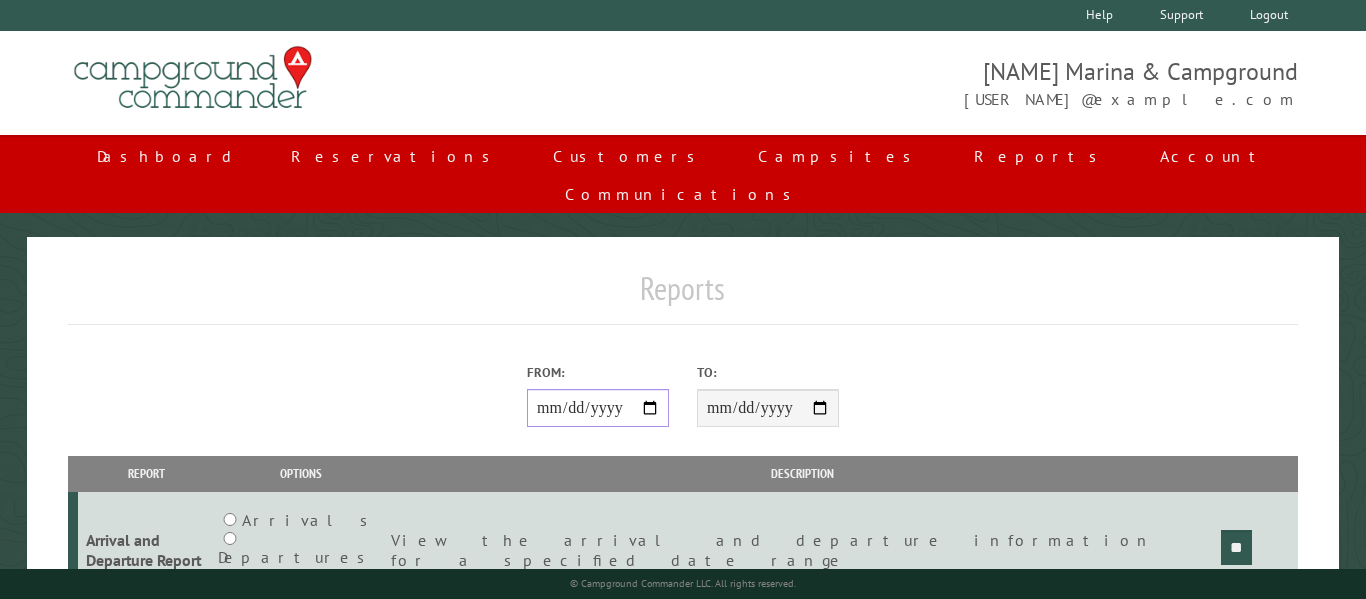 click on "From:" at bounding box center [598, 408] 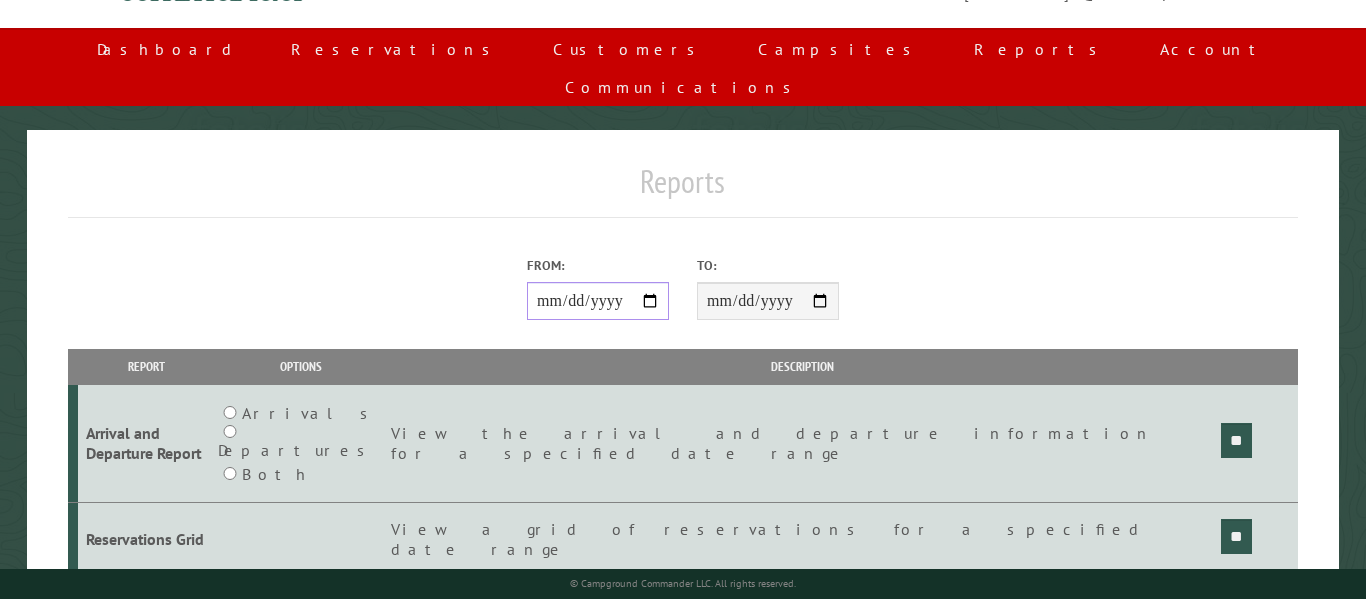 scroll, scrollTop: 117, scrollLeft: 0, axis: vertical 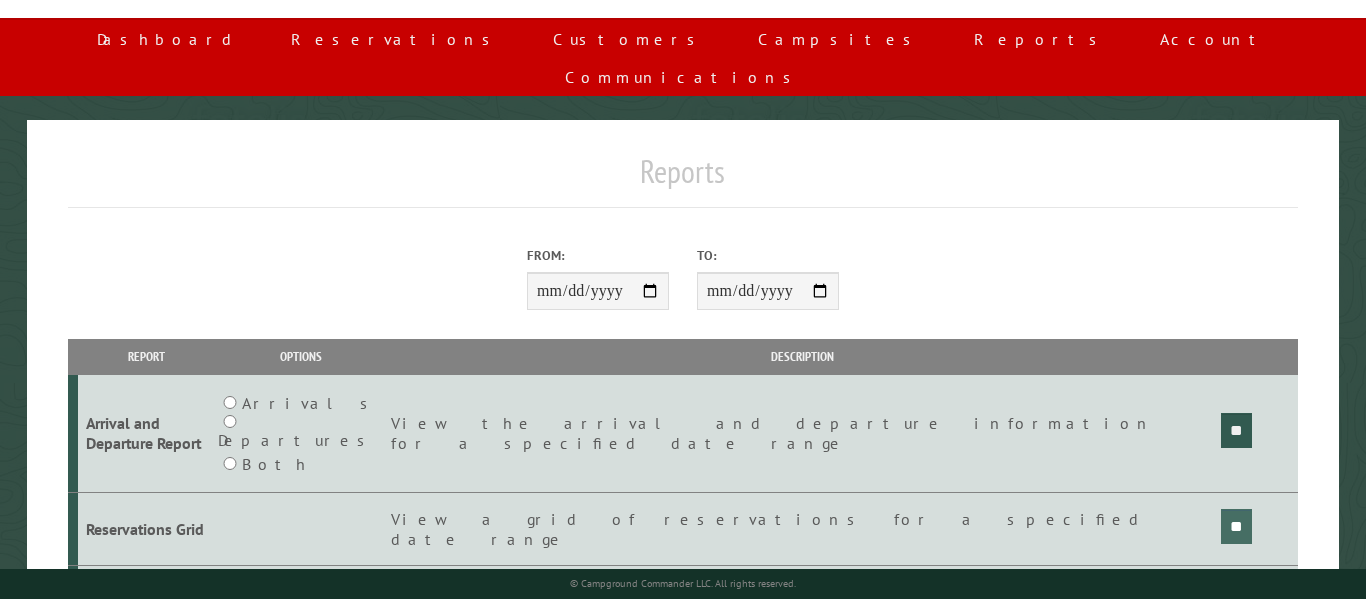 click on "**" at bounding box center (1236, 430) 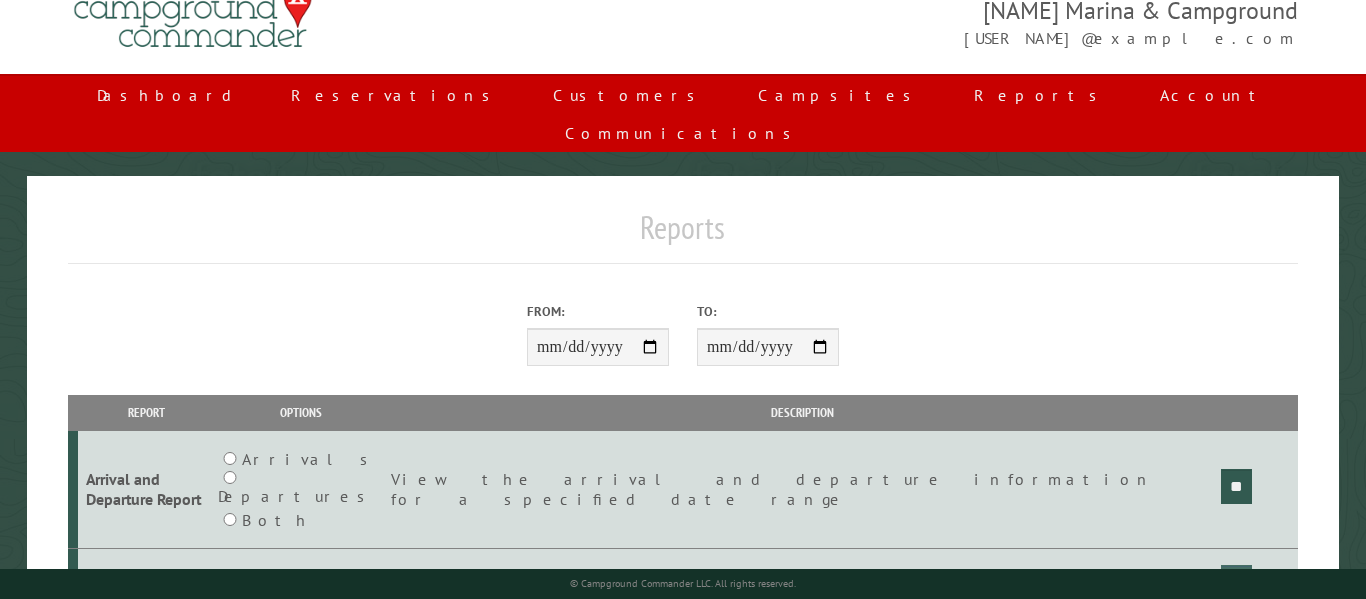 scroll, scrollTop: 17, scrollLeft: 0, axis: vertical 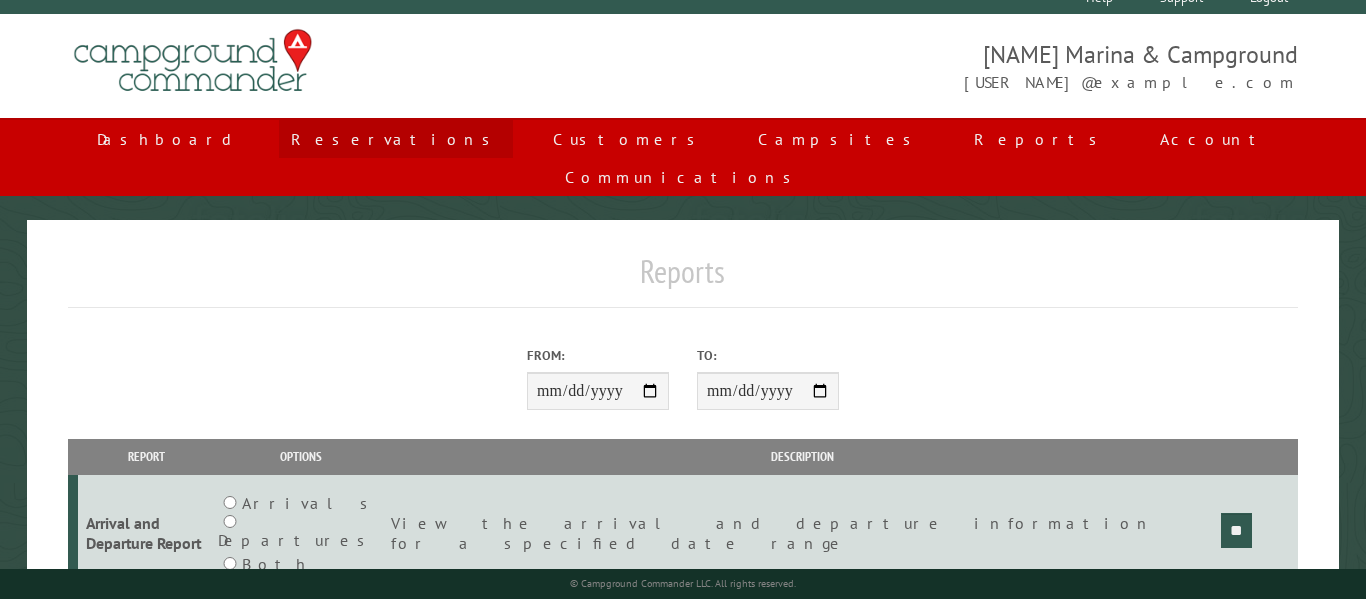click on "Reservations" at bounding box center [396, 139] 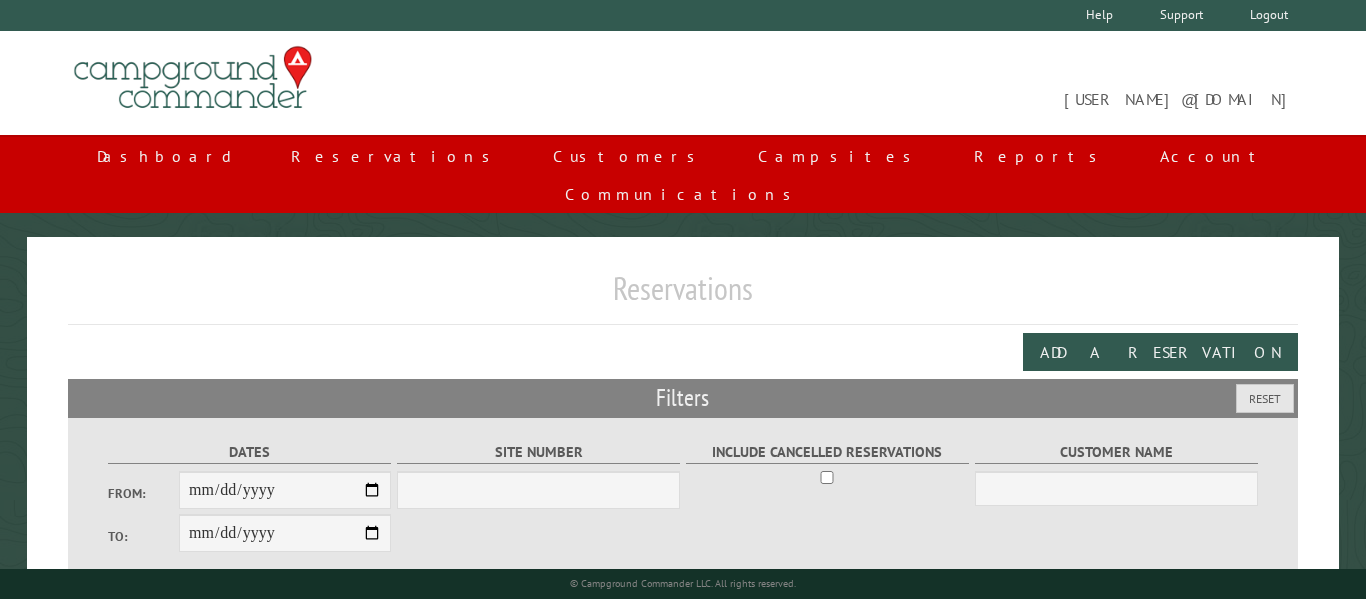 scroll, scrollTop: 0, scrollLeft: 0, axis: both 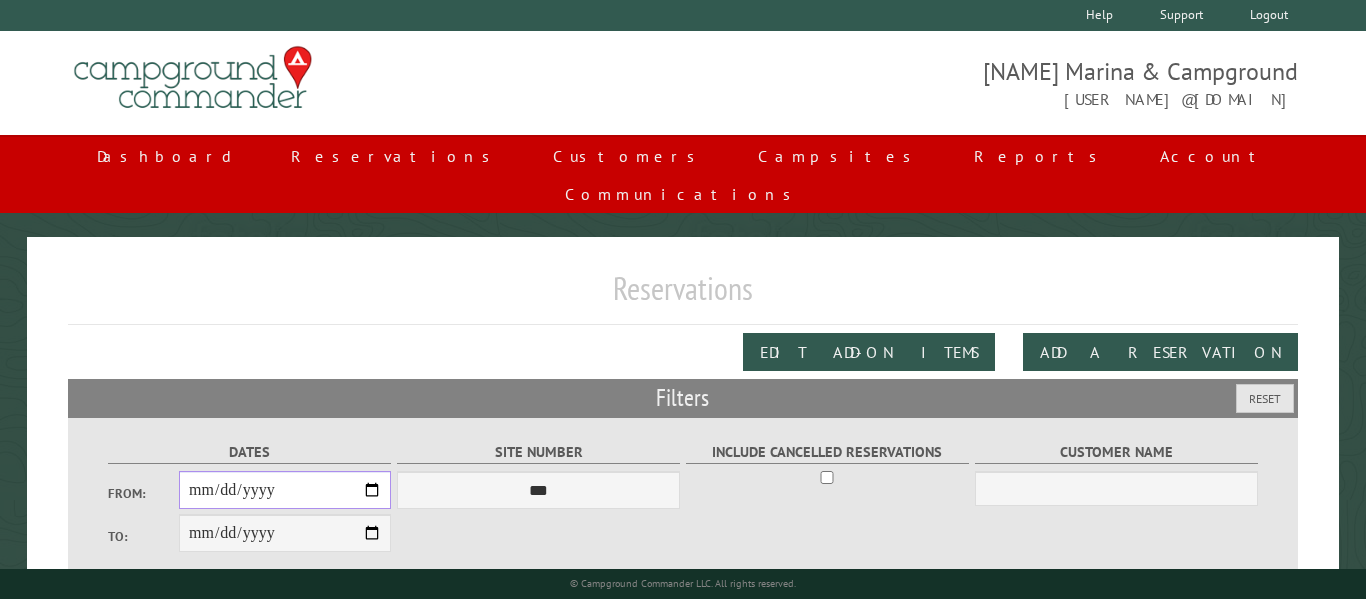click on "From:" at bounding box center (285, 490) 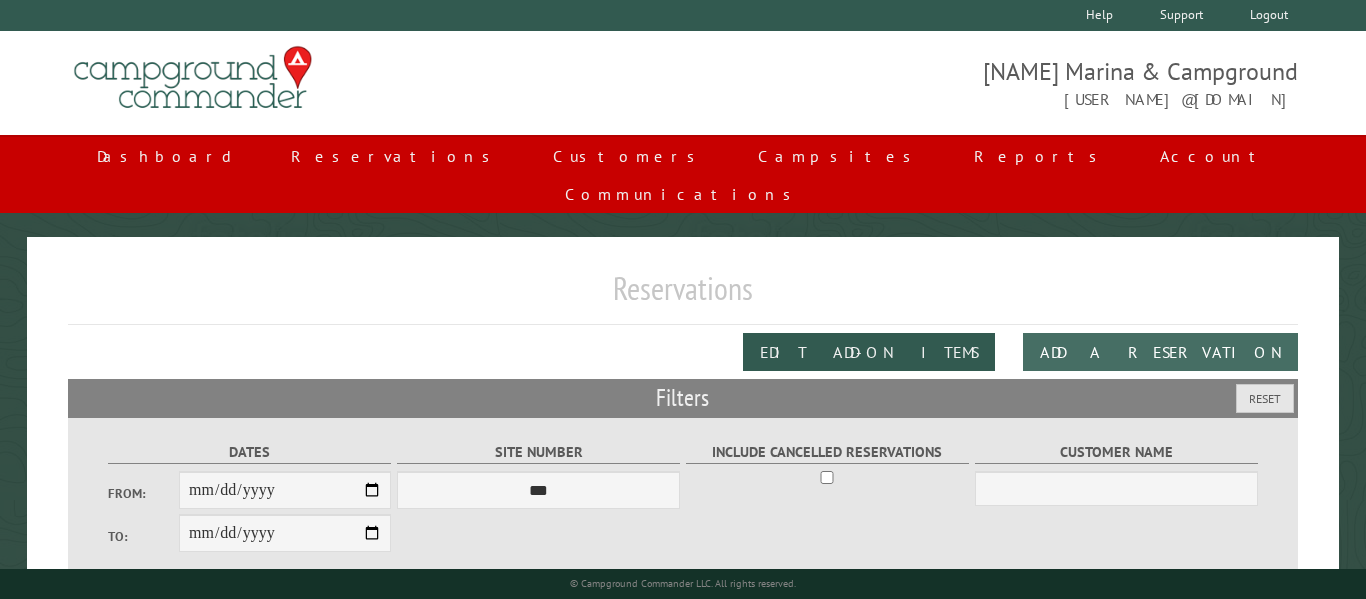 click on "Add a Reservation" at bounding box center (1160, 352) 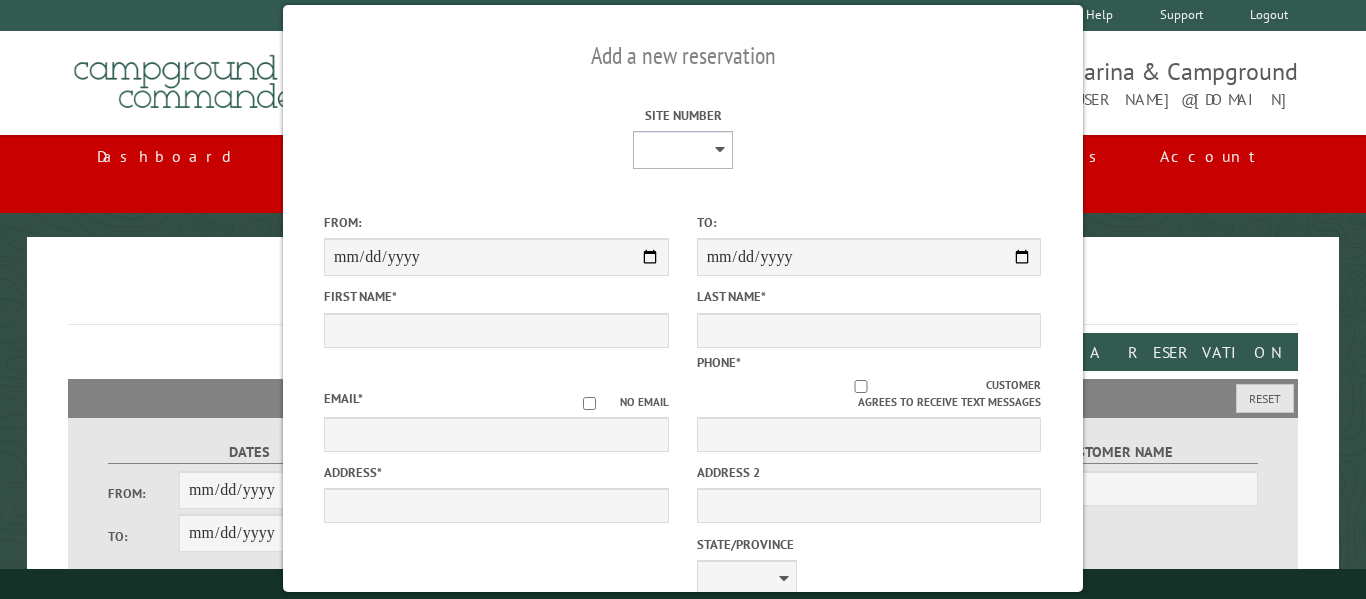 click on "[CREDIT CARD]" at bounding box center (683, 150) 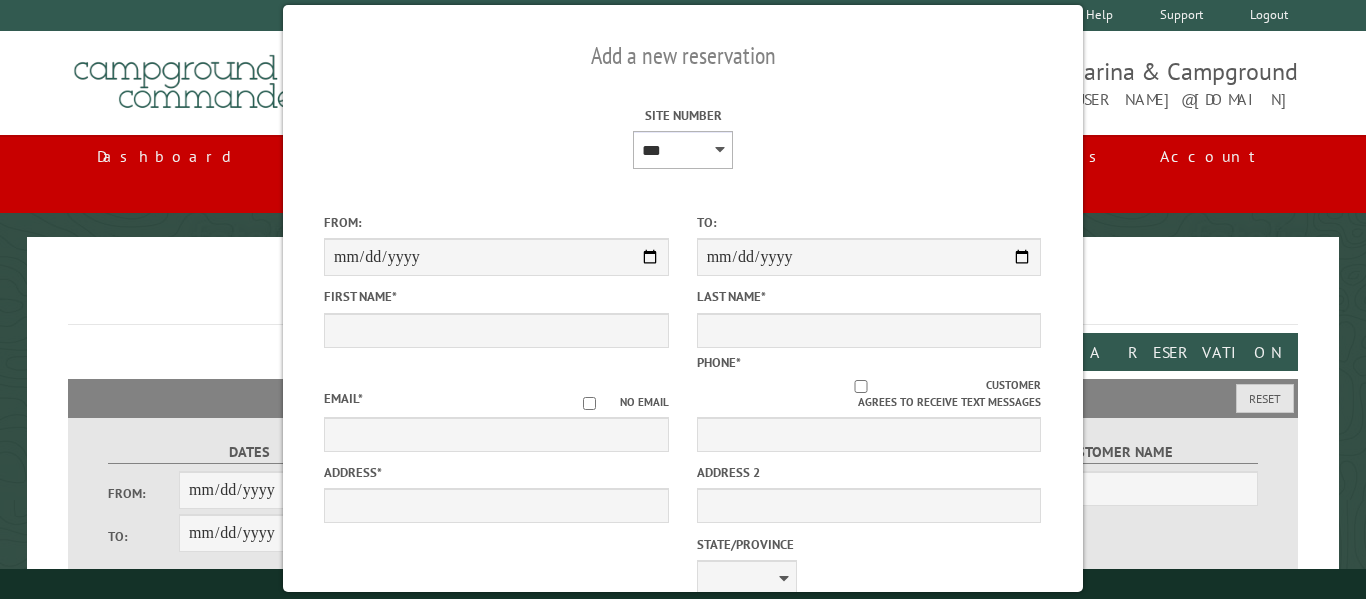 click on "[CREDIT CARD]" at bounding box center [683, 150] 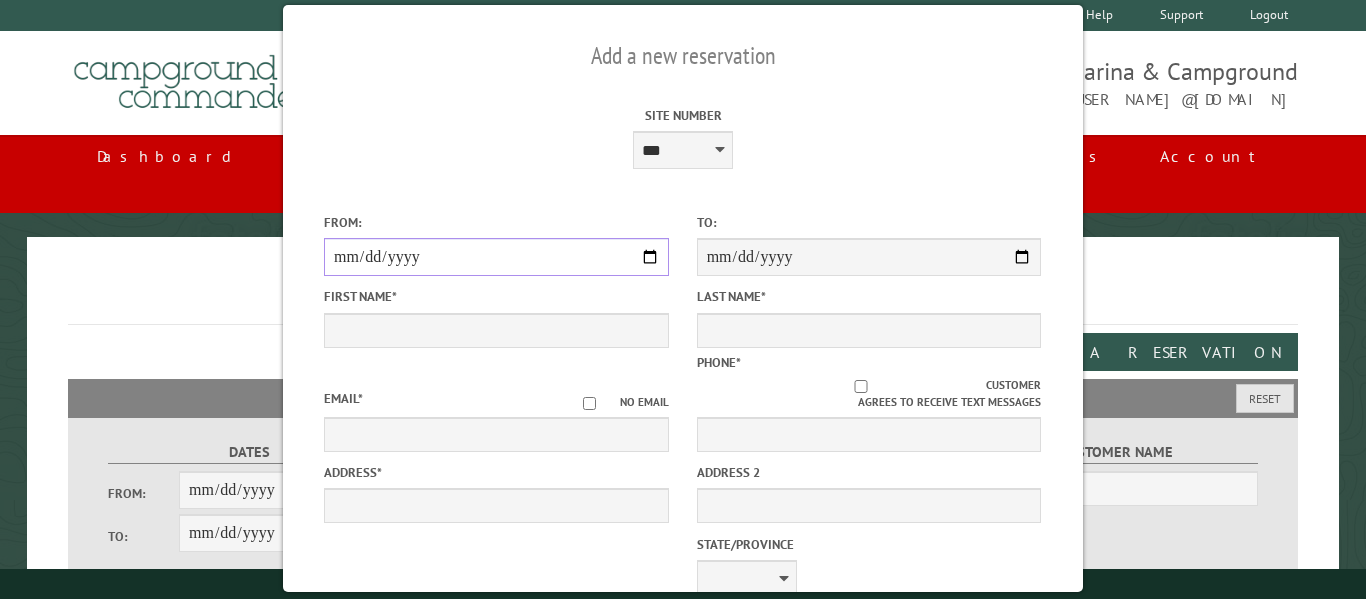 click on "From:" at bounding box center [496, 257] 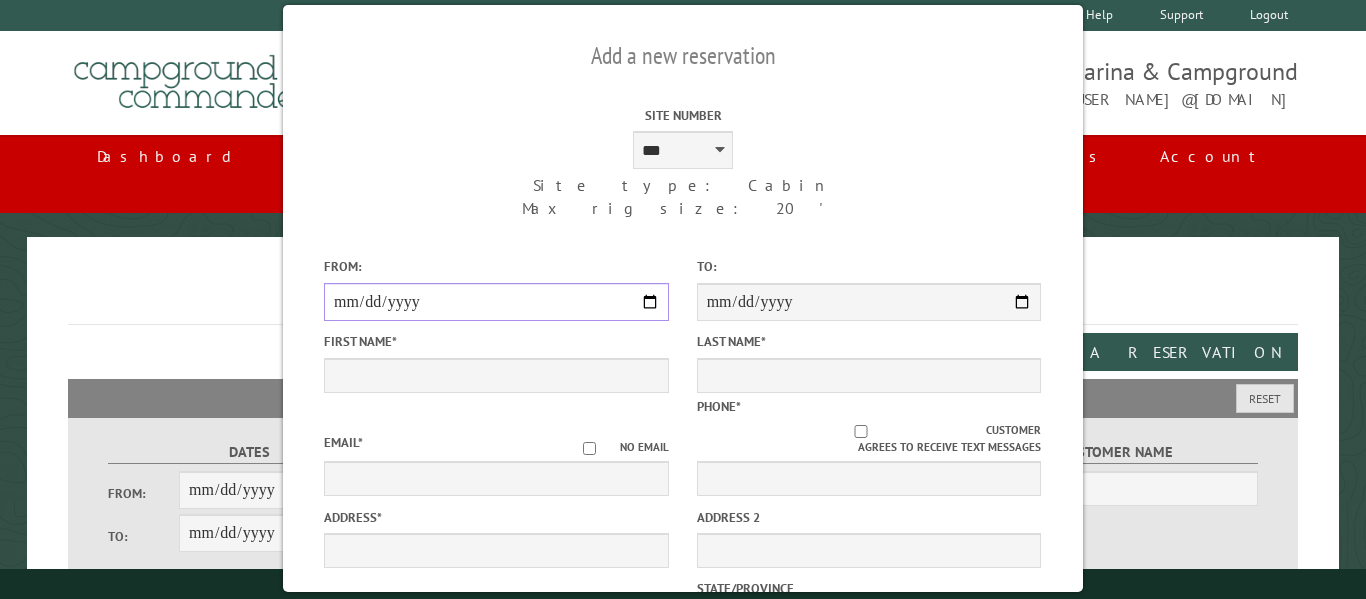 type on "**********" 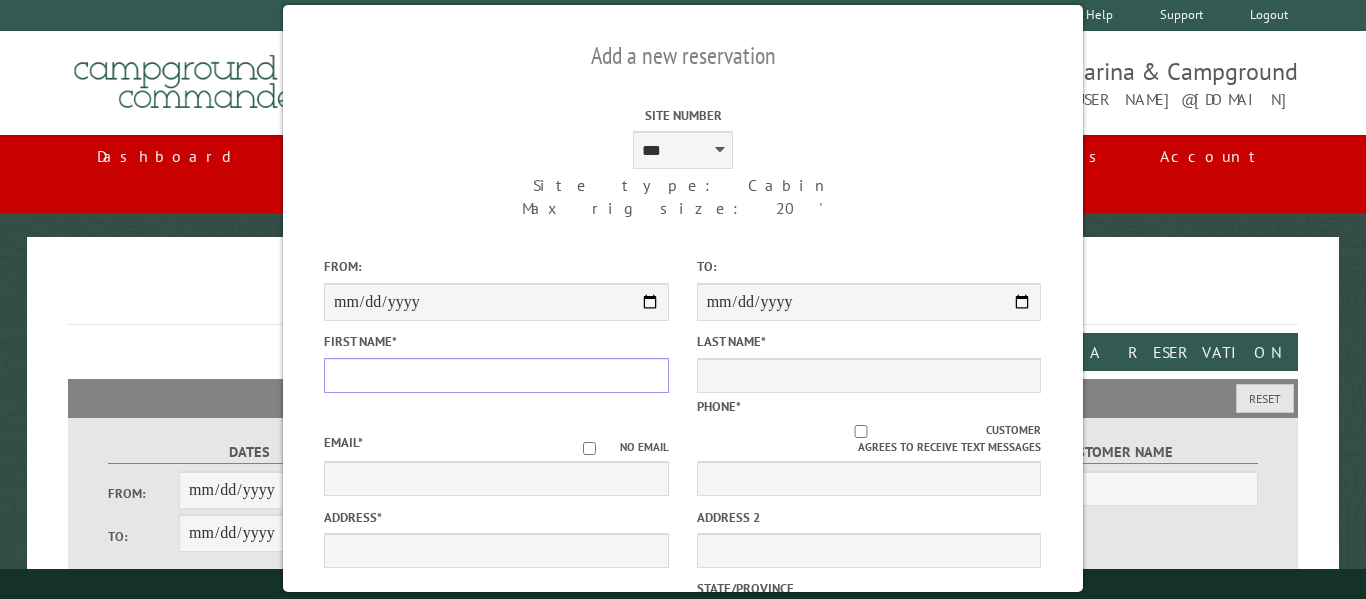 click on "First Name *" at bounding box center (496, 375) 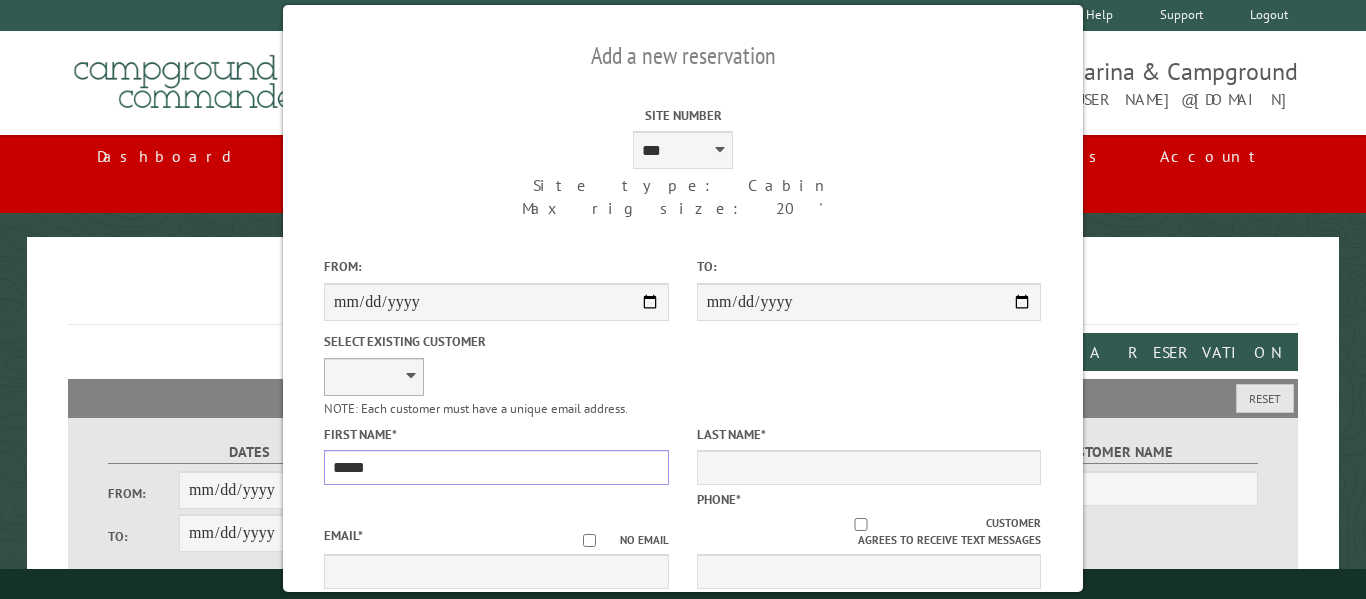 type on "*****" 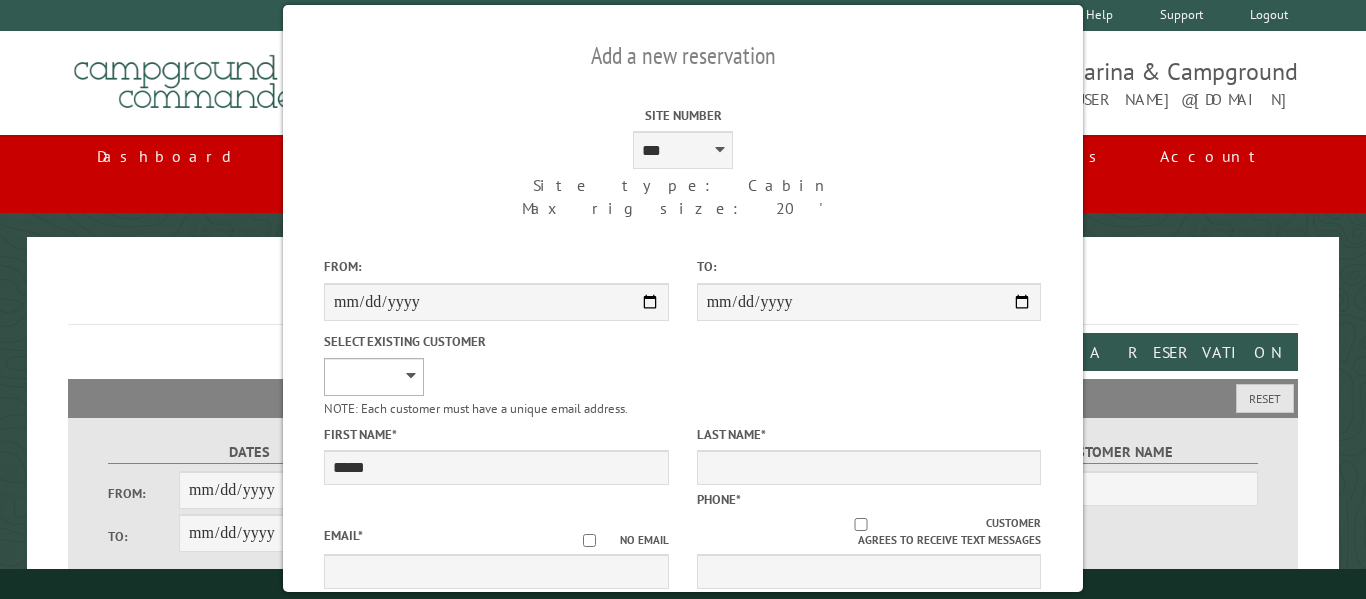 click on "[FIRST] [LAST]" at bounding box center [374, 377] 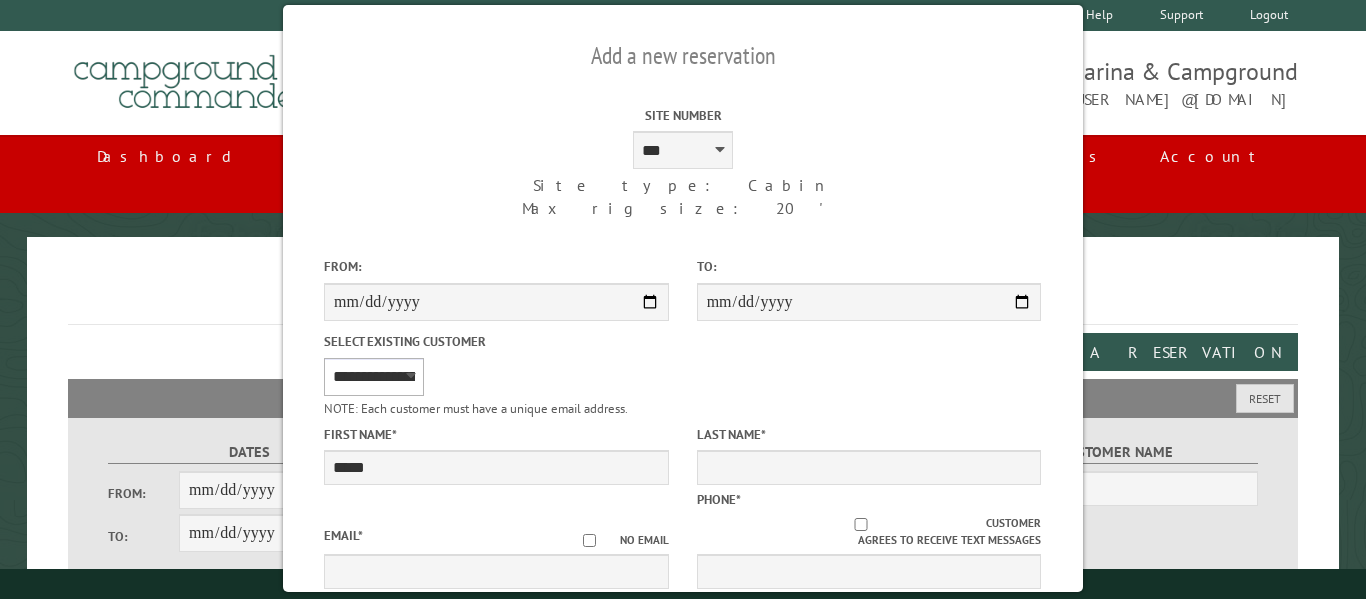 click on "[FIRST] [LAST]" at bounding box center (374, 377) 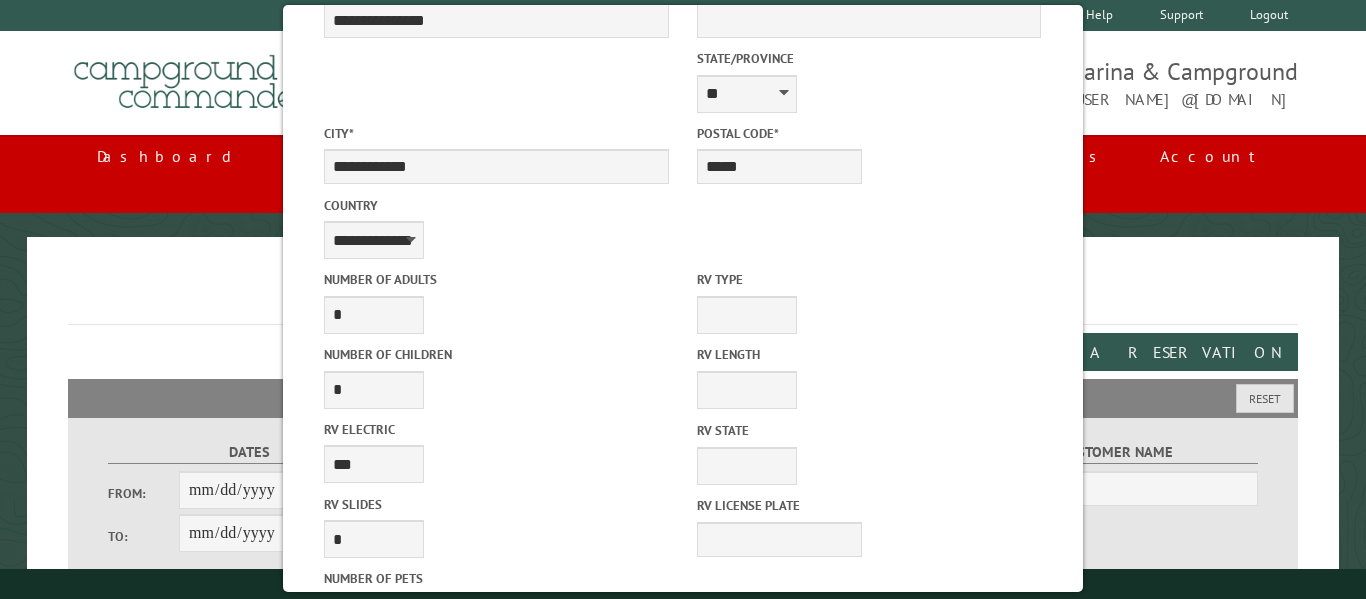 scroll, scrollTop: 721, scrollLeft: 0, axis: vertical 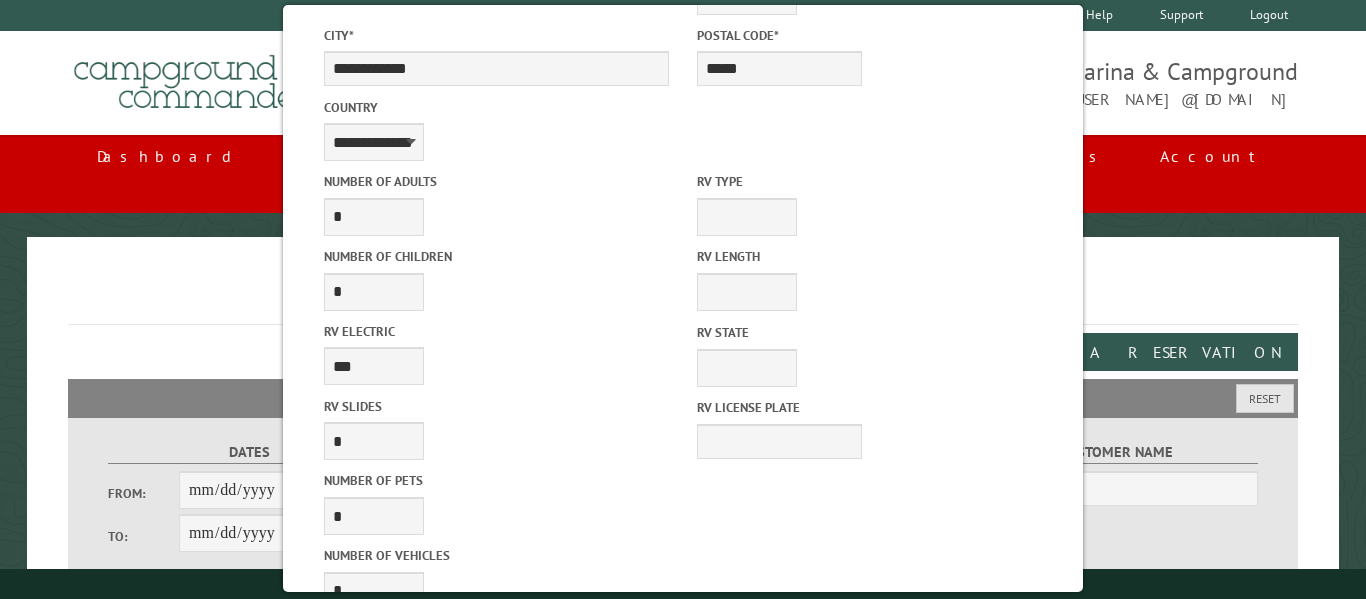 click on "******" at bounding box center [869, 731] 